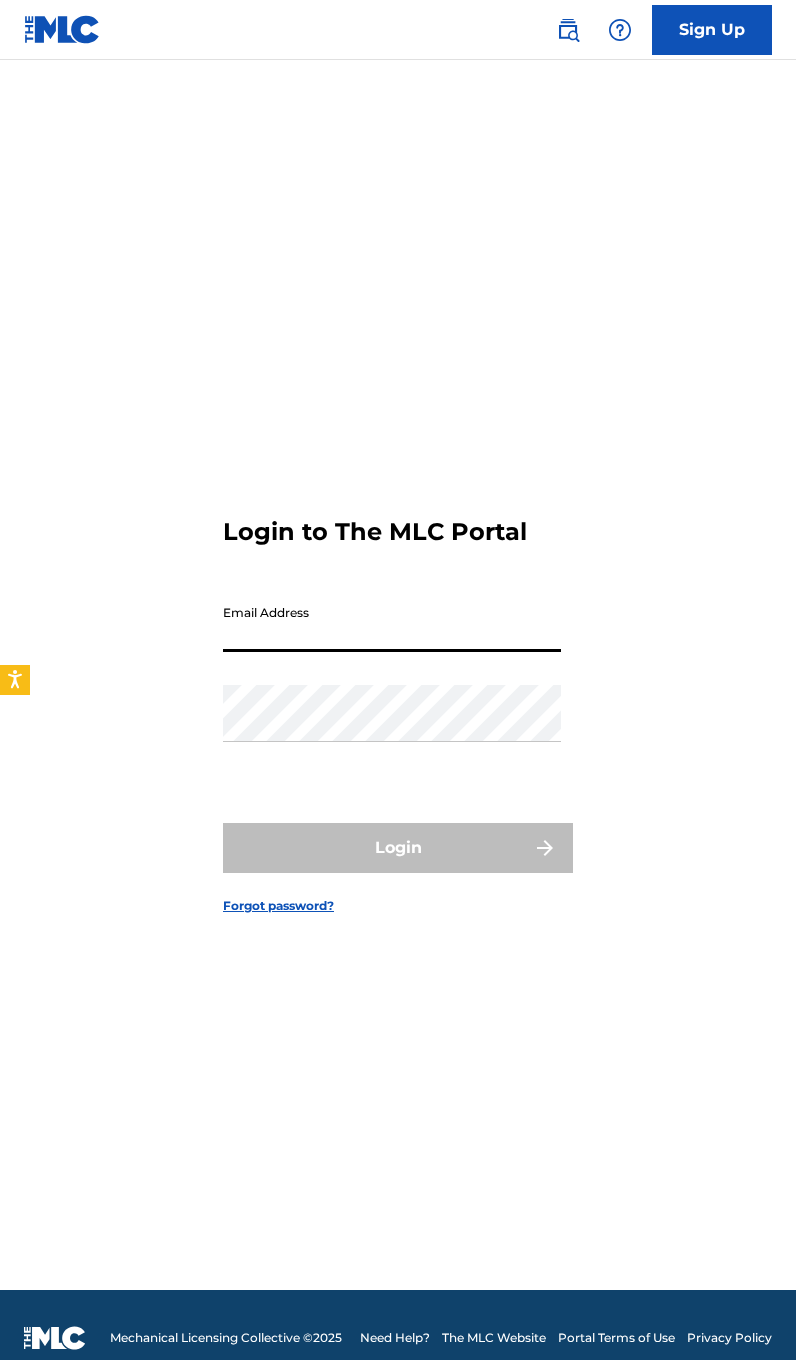 type on "[EMAIL]" 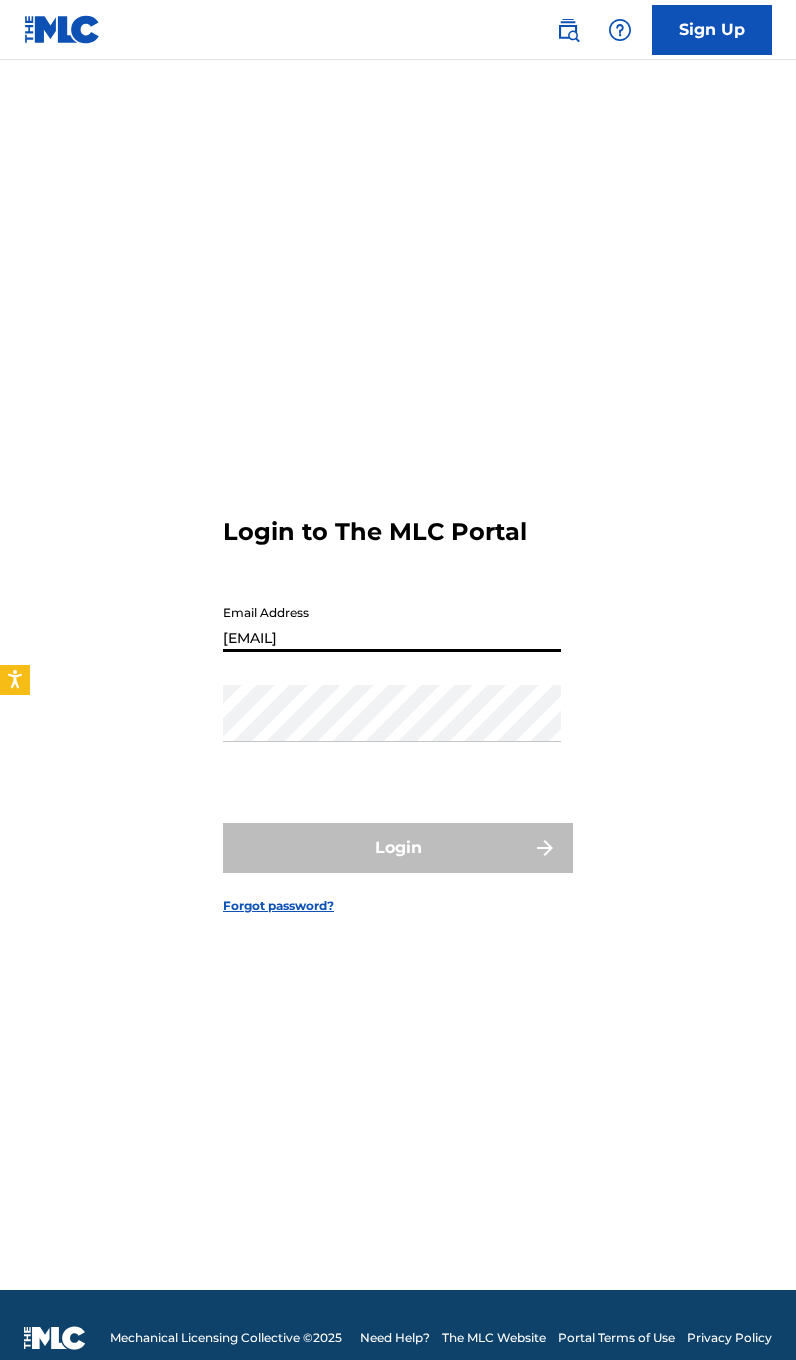 scroll, scrollTop: 0, scrollLeft: 0, axis: both 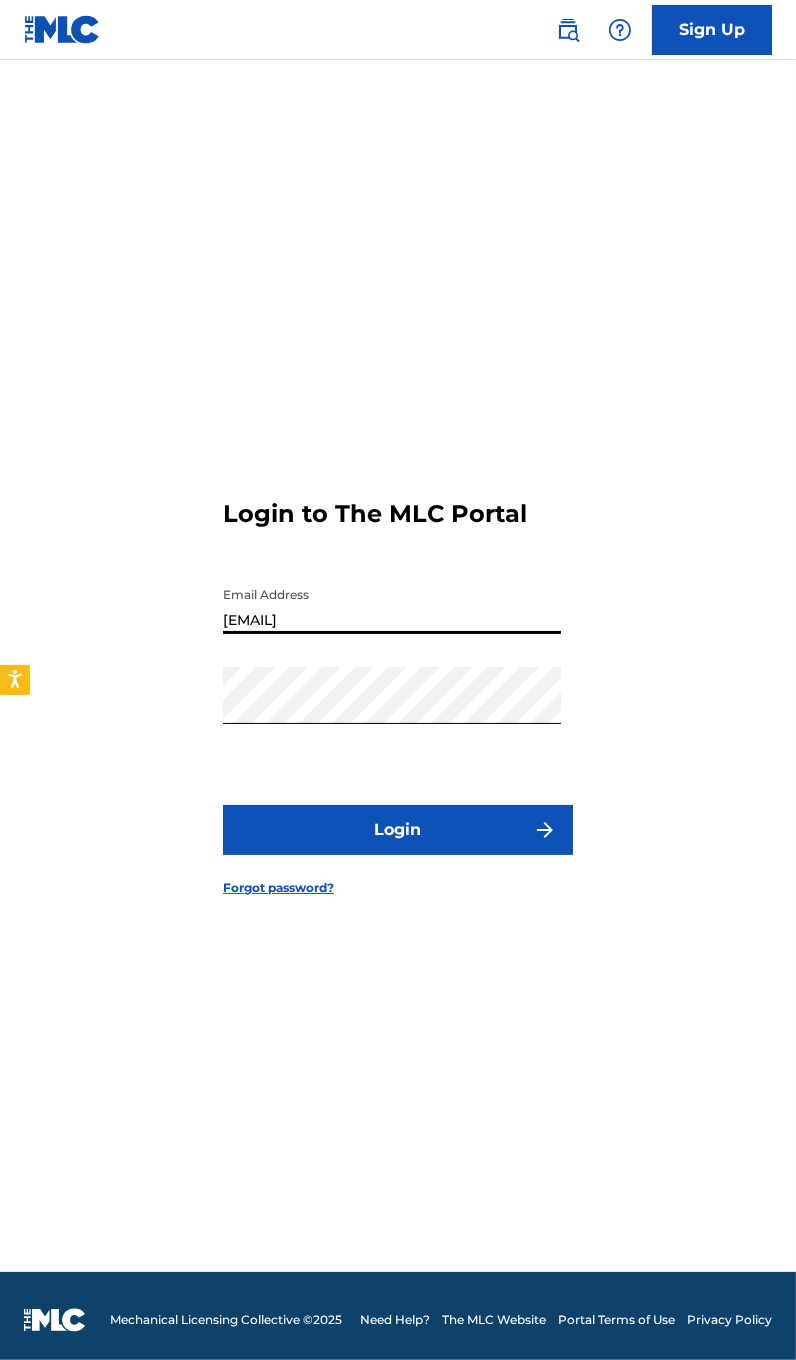 click on "Login" at bounding box center (398, 830) 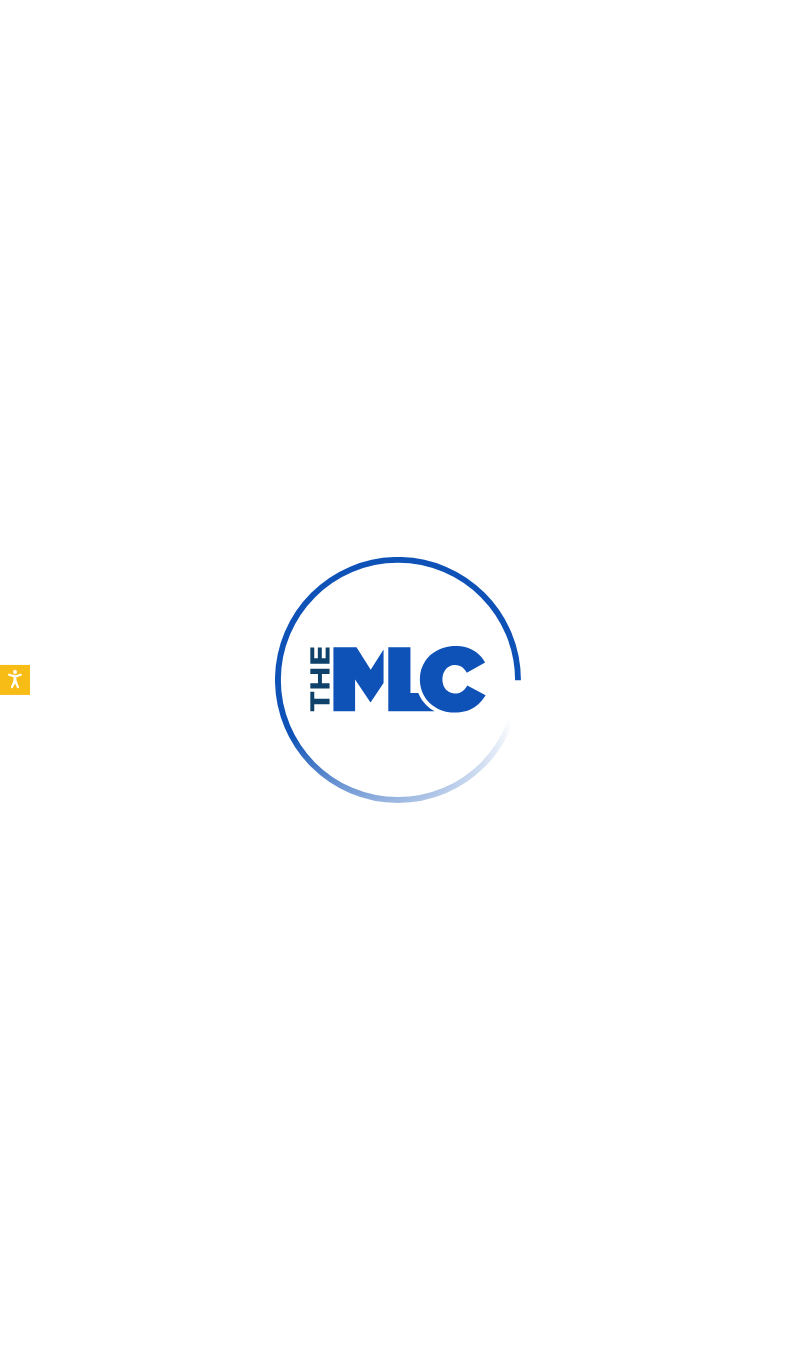 scroll, scrollTop: 16, scrollLeft: 0, axis: vertical 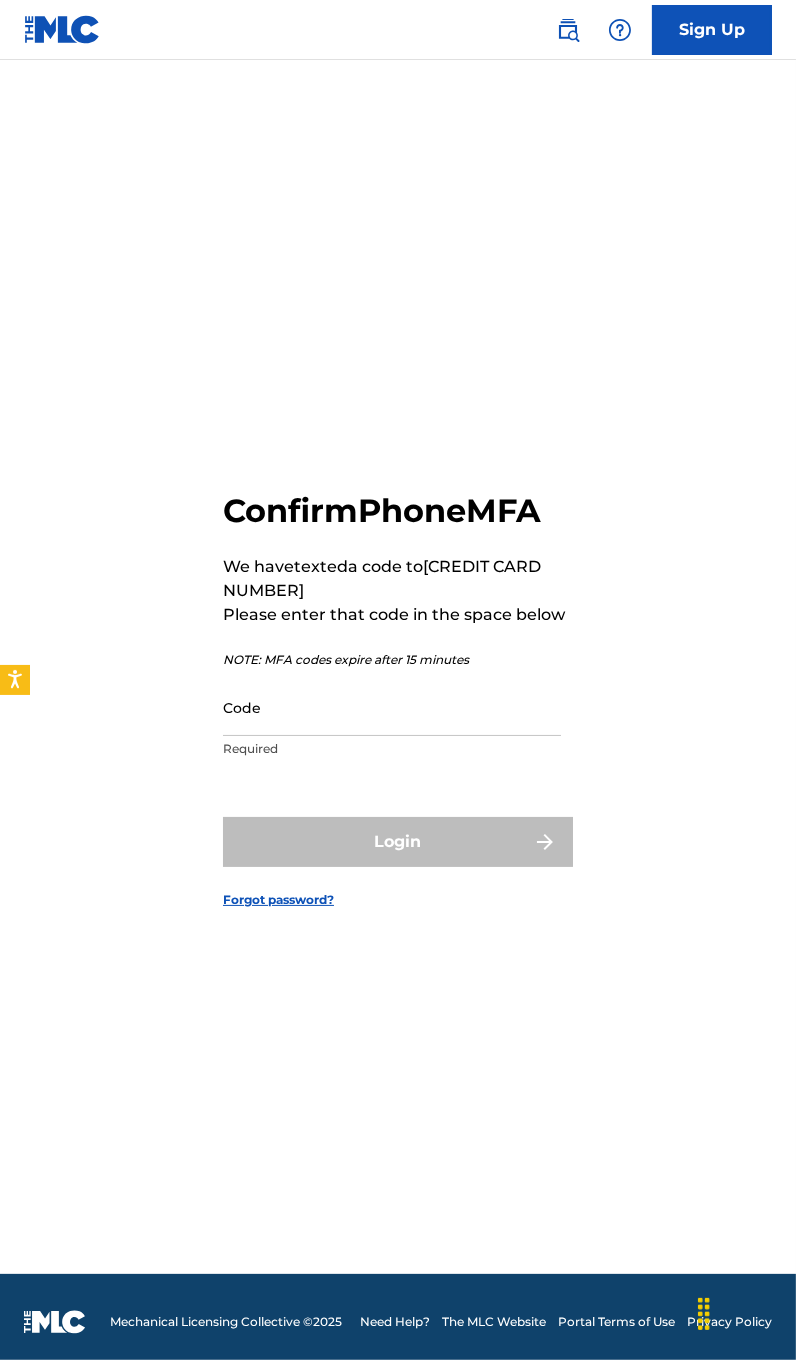 click on "Code" at bounding box center (392, 707) 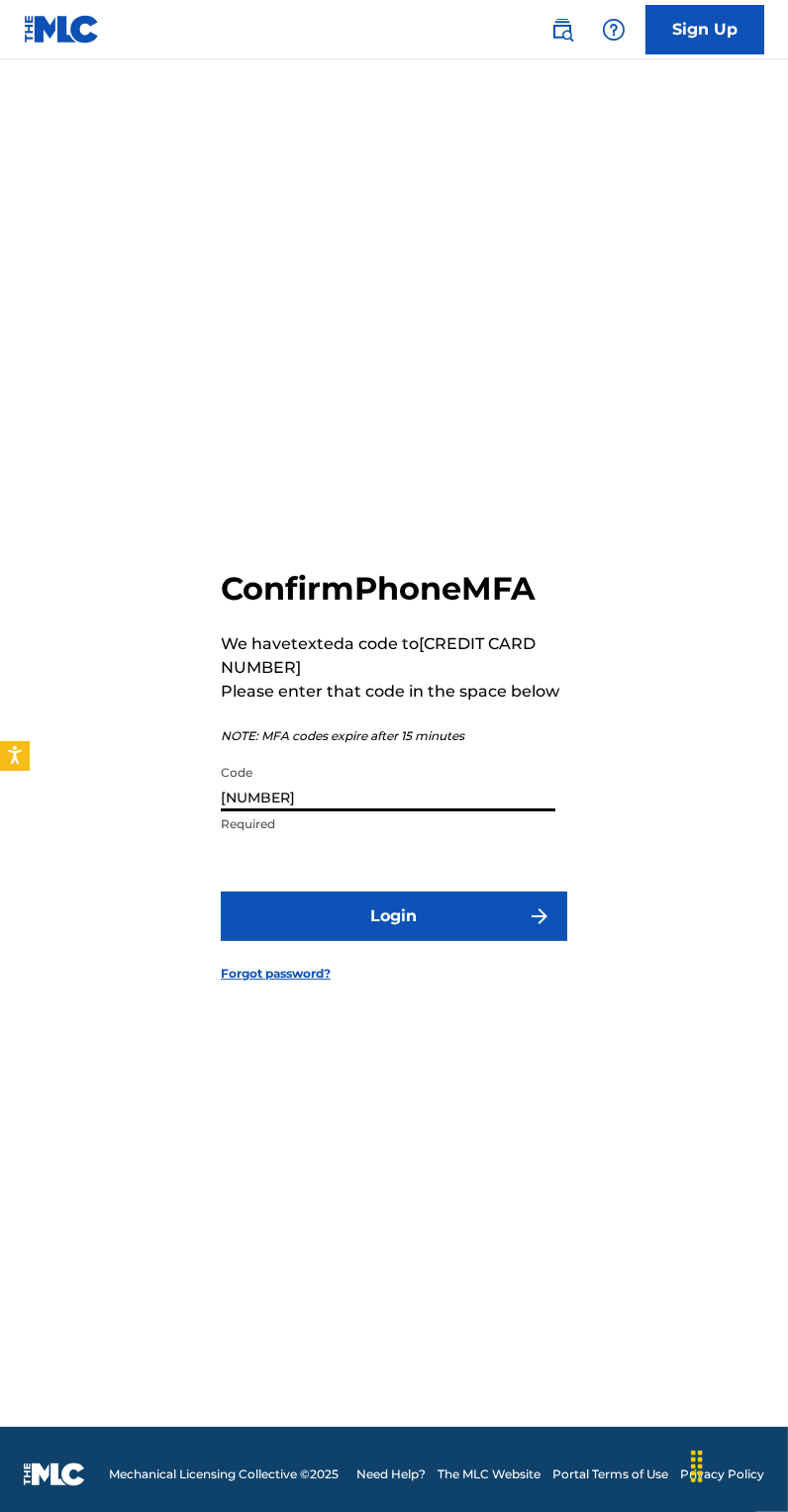 type on "[NUMBER]" 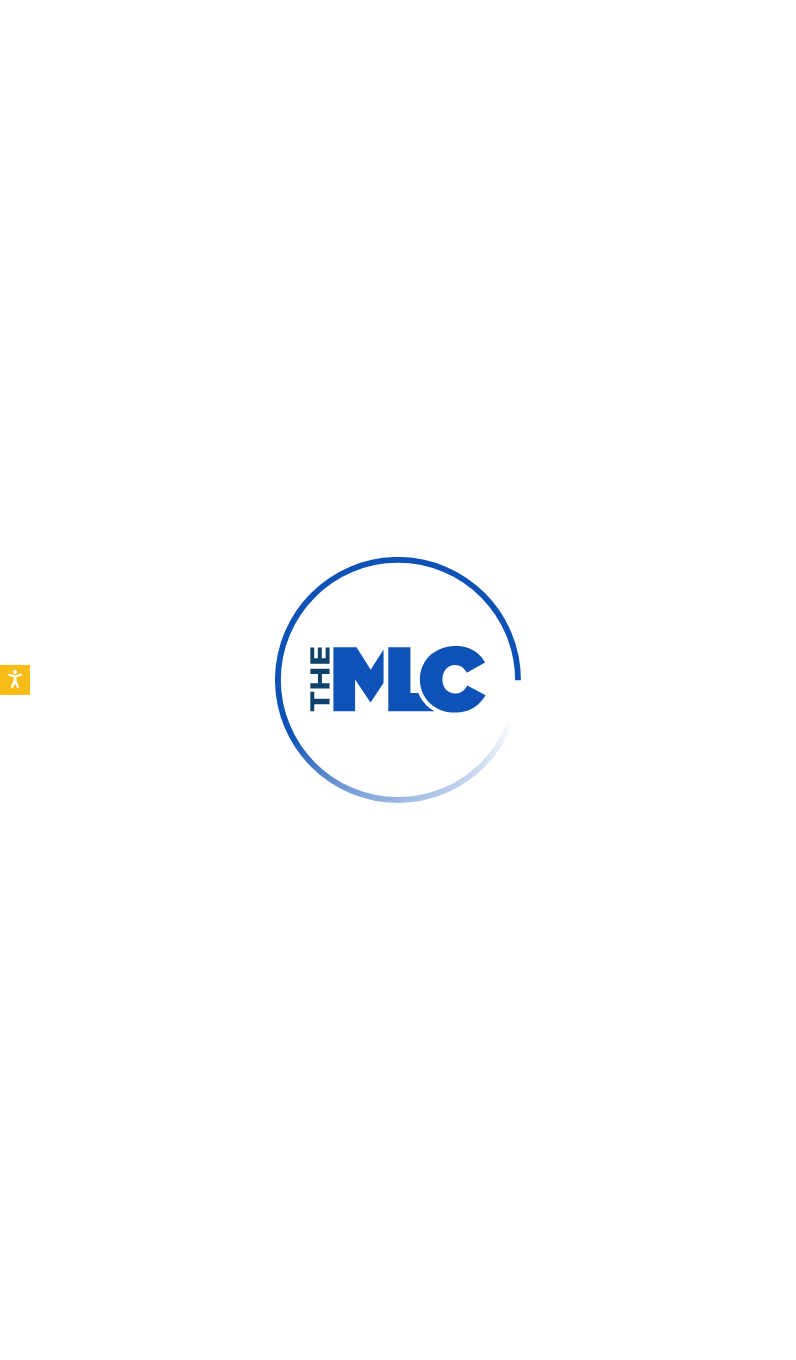scroll, scrollTop: 41, scrollLeft: 0, axis: vertical 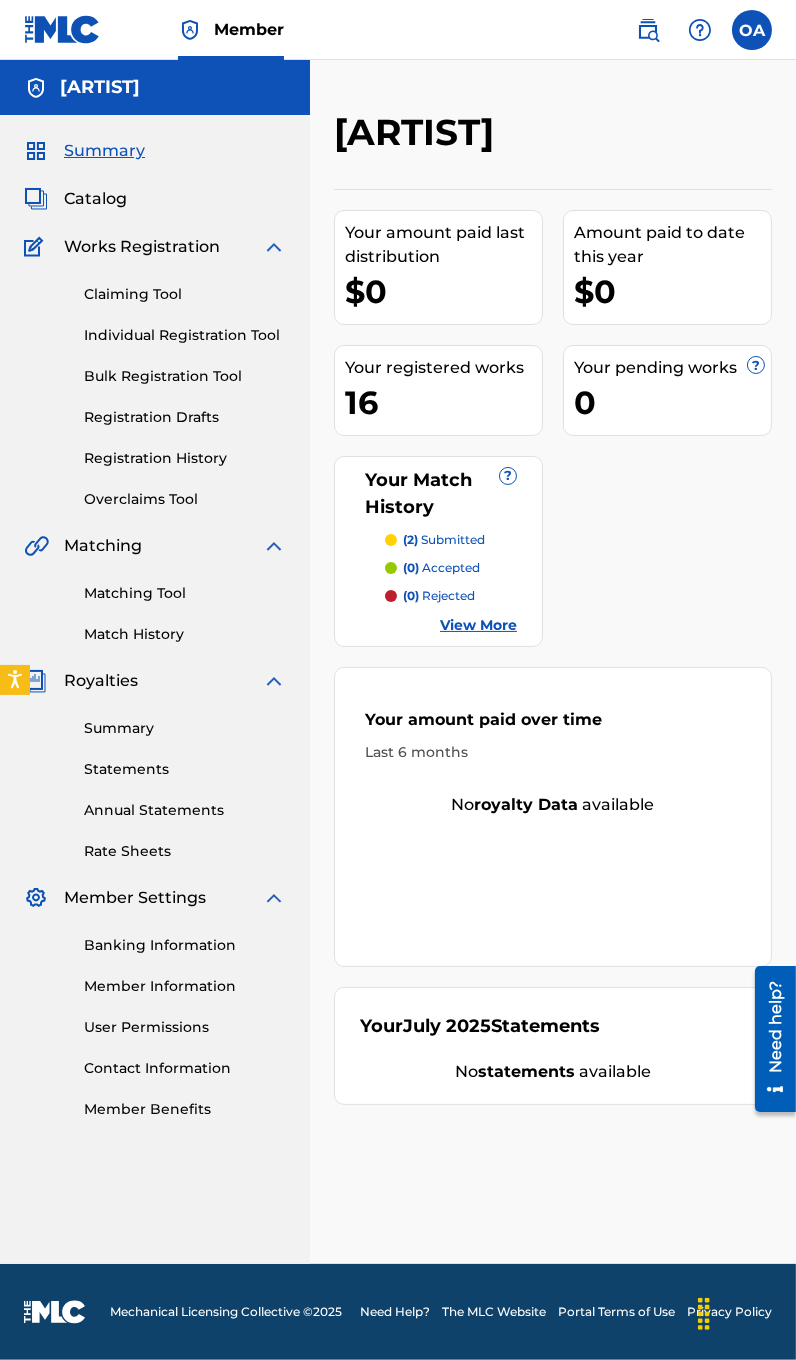 click on "(2)   submitted" at bounding box center (444, 540) 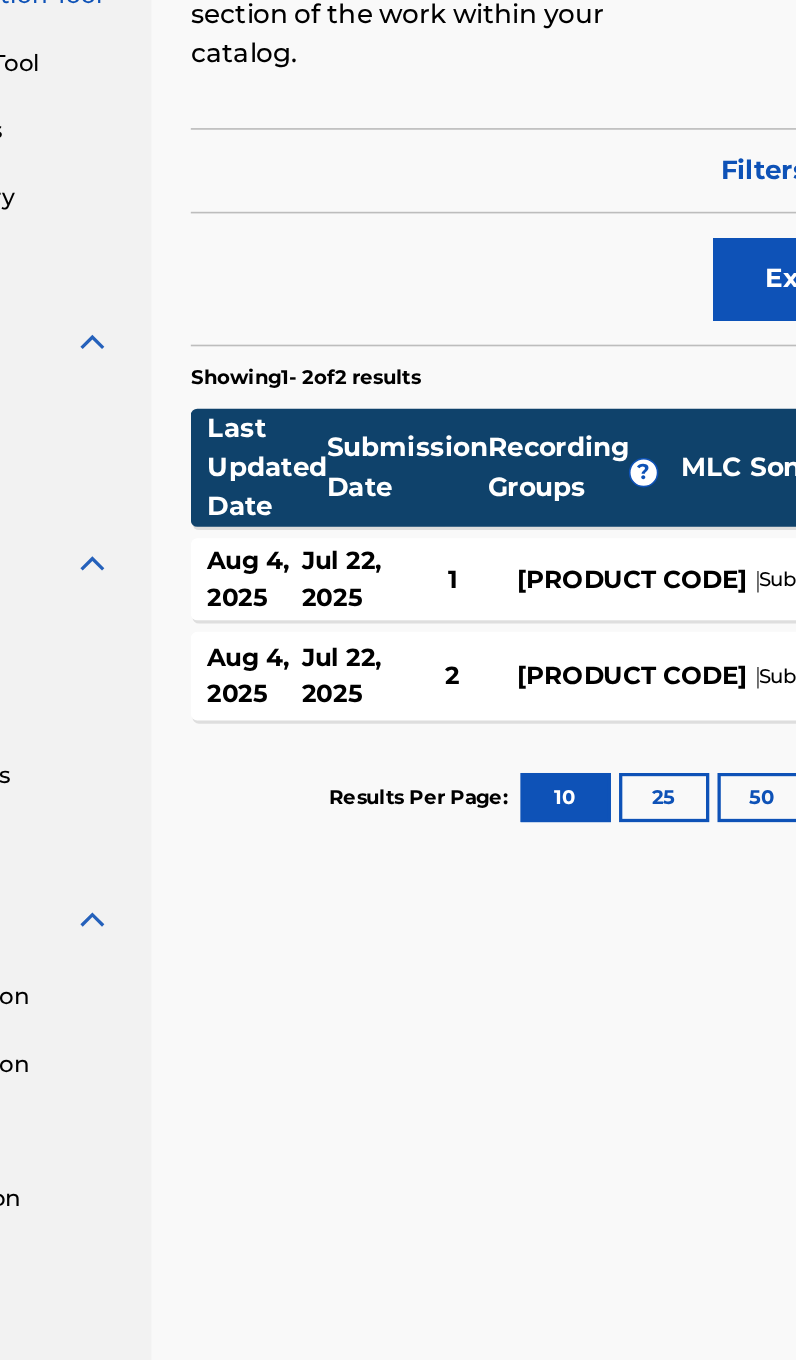 scroll, scrollTop: 3, scrollLeft: 0, axis: vertical 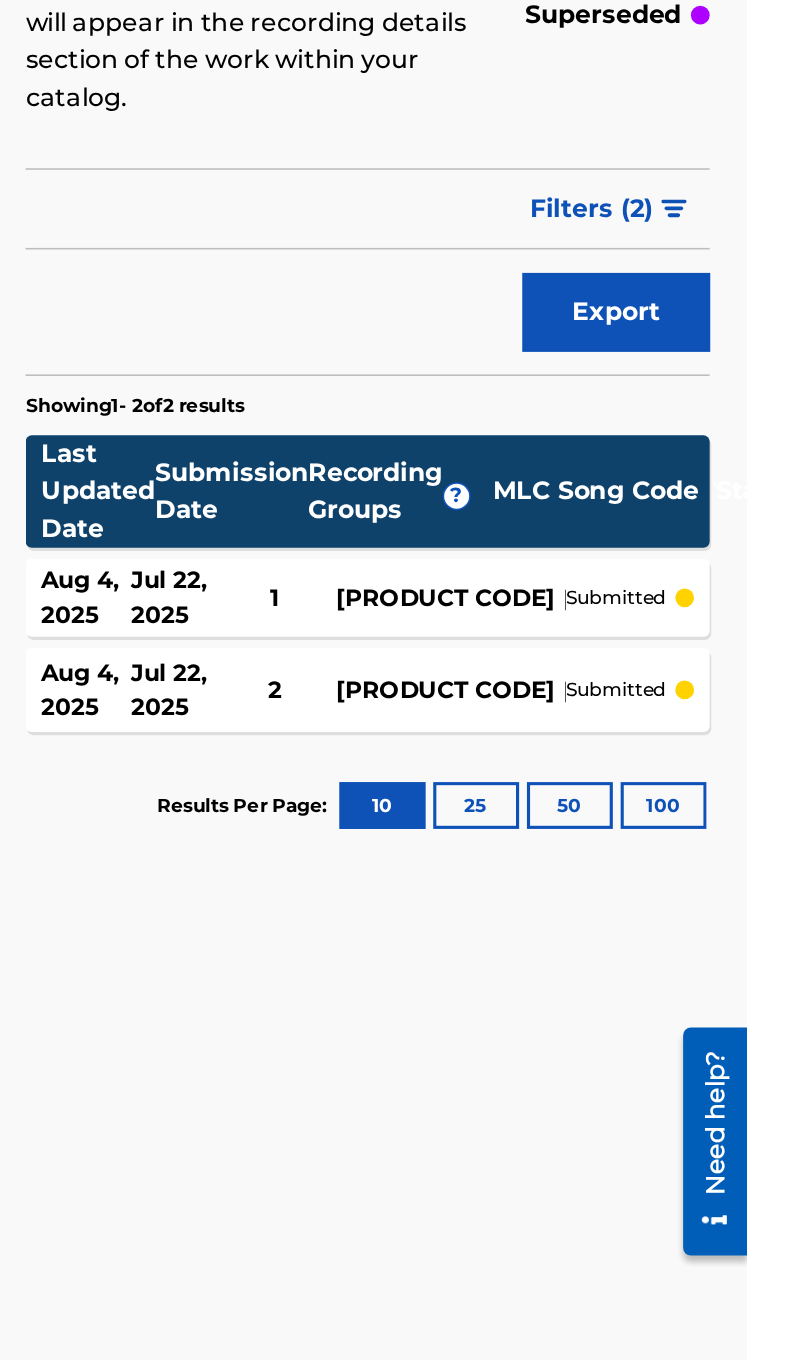 click on "?" at bounding box center [610, 626] 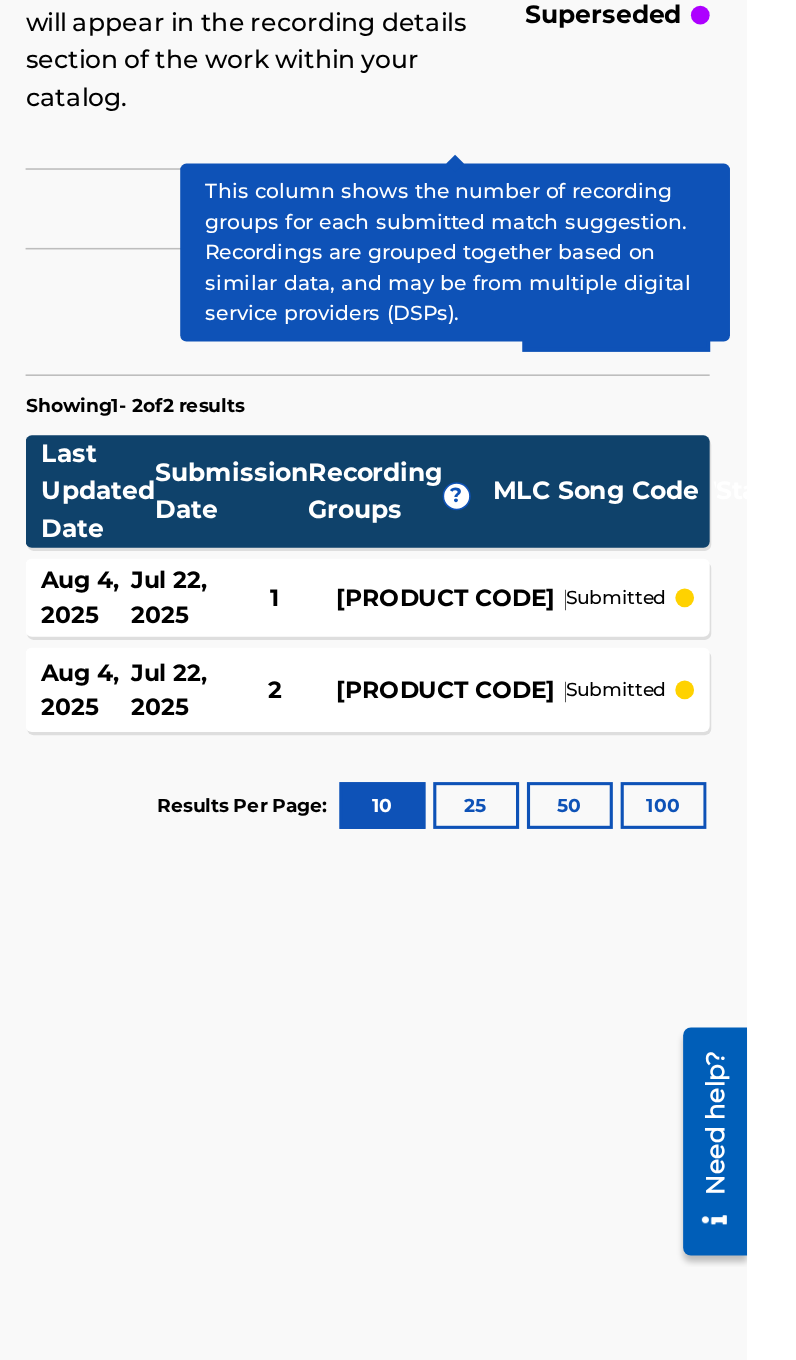 click on "Match History Match History is a record of recent match suggestions that you've made for unmatched recording groups. Once a match has been approved it will appear in the recording details section of the work within your catalog.   submitted   in progress   accepted   partially accepted   rejected   superseded Filter Submission Status Filter   submitted     accepted     partially accepted     rejected     in progress     superseded   Sort Submission Date Last Updated Remove Filters Apply Filters Filters ( 2 ) Export Showing  1  -   2  of  2   results   Last Updated Date Submission Date Recording Groups ? Work Title MLC Song Code Writers Status Aug 4, 2025 Jul 22, 2025 1 [ARTIST] S59LHC [WRITER]   submitted Aug 4, 2025 Jul 22, 2025 2 WÚRÀ MI W52OAG [WRITER]   submitted Results Per Page: 10 25 50 100" at bounding box center (553, 687) 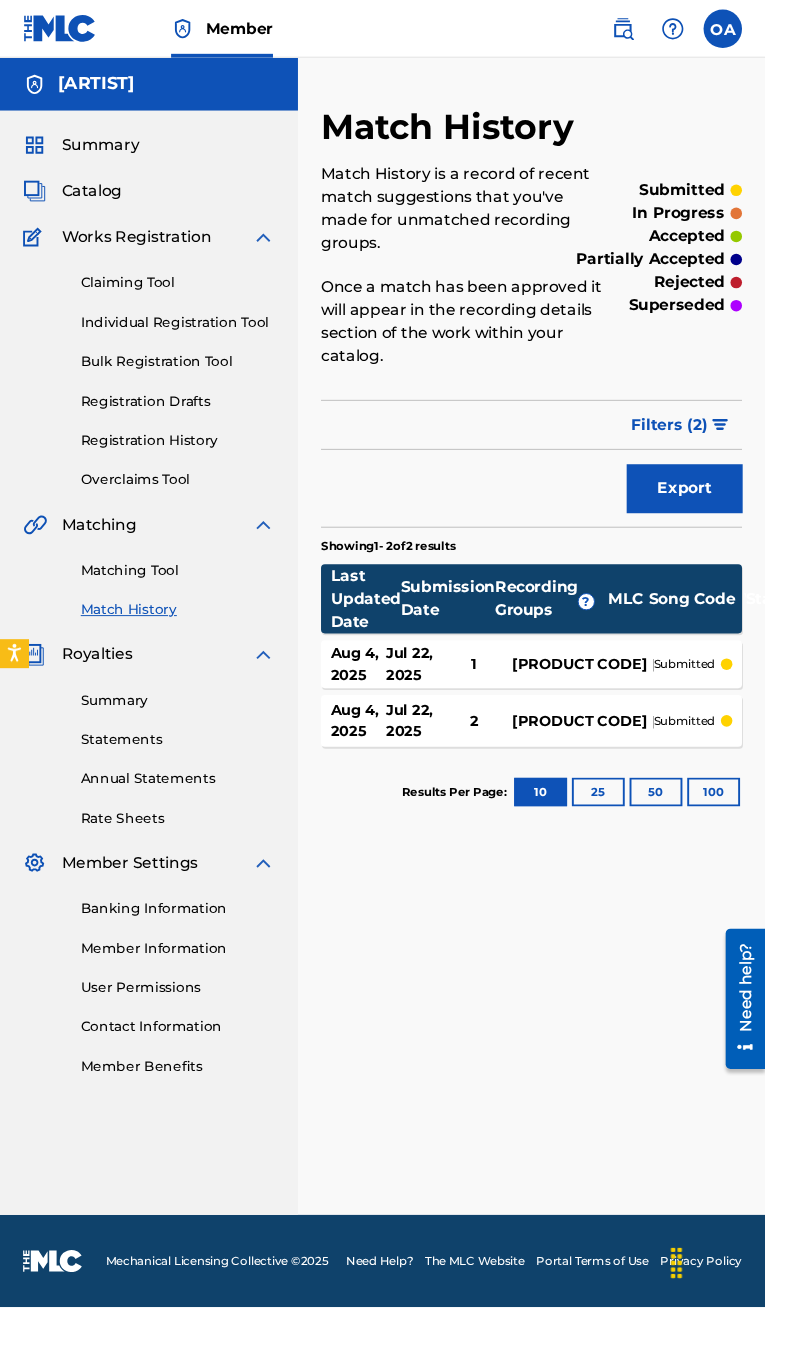 scroll, scrollTop: 1, scrollLeft: 0, axis: vertical 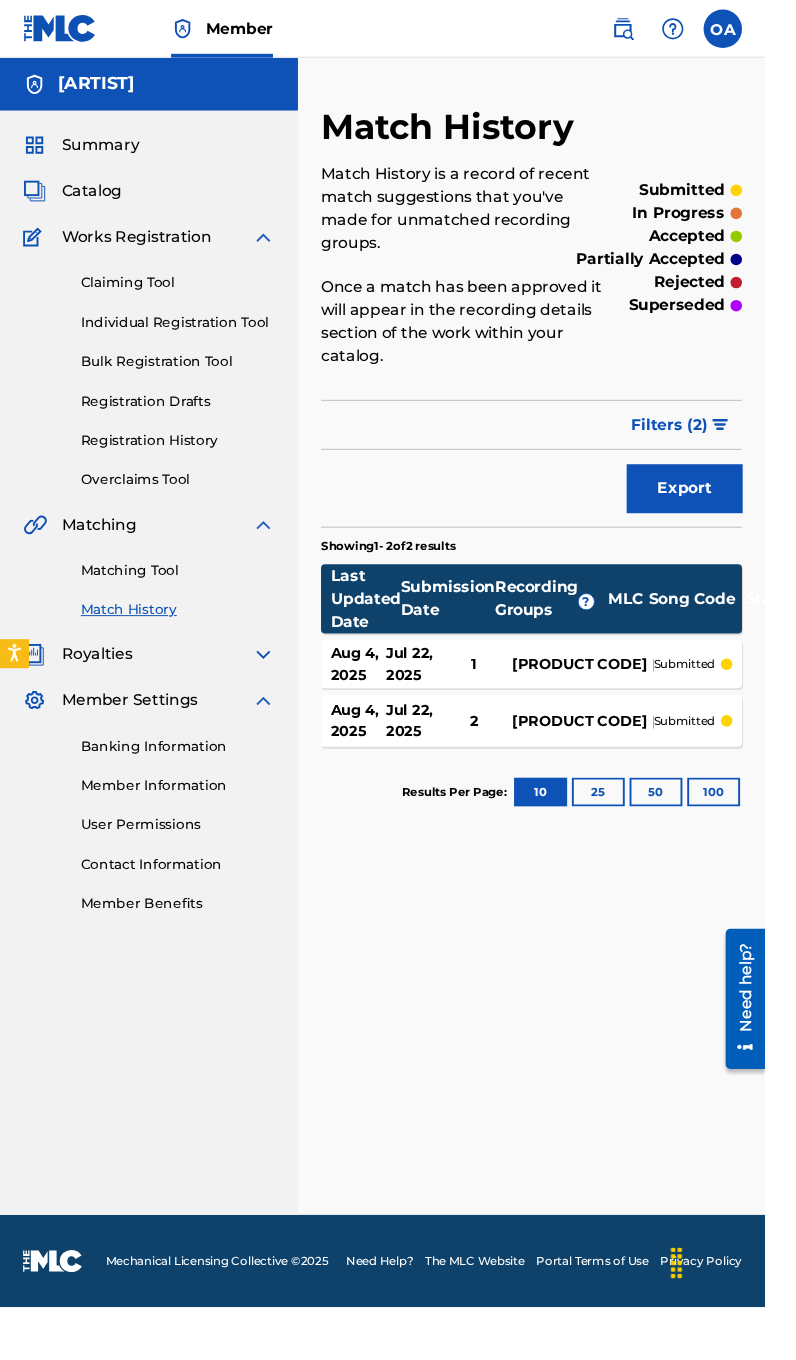 click on "Registration History" at bounding box center [185, 458] 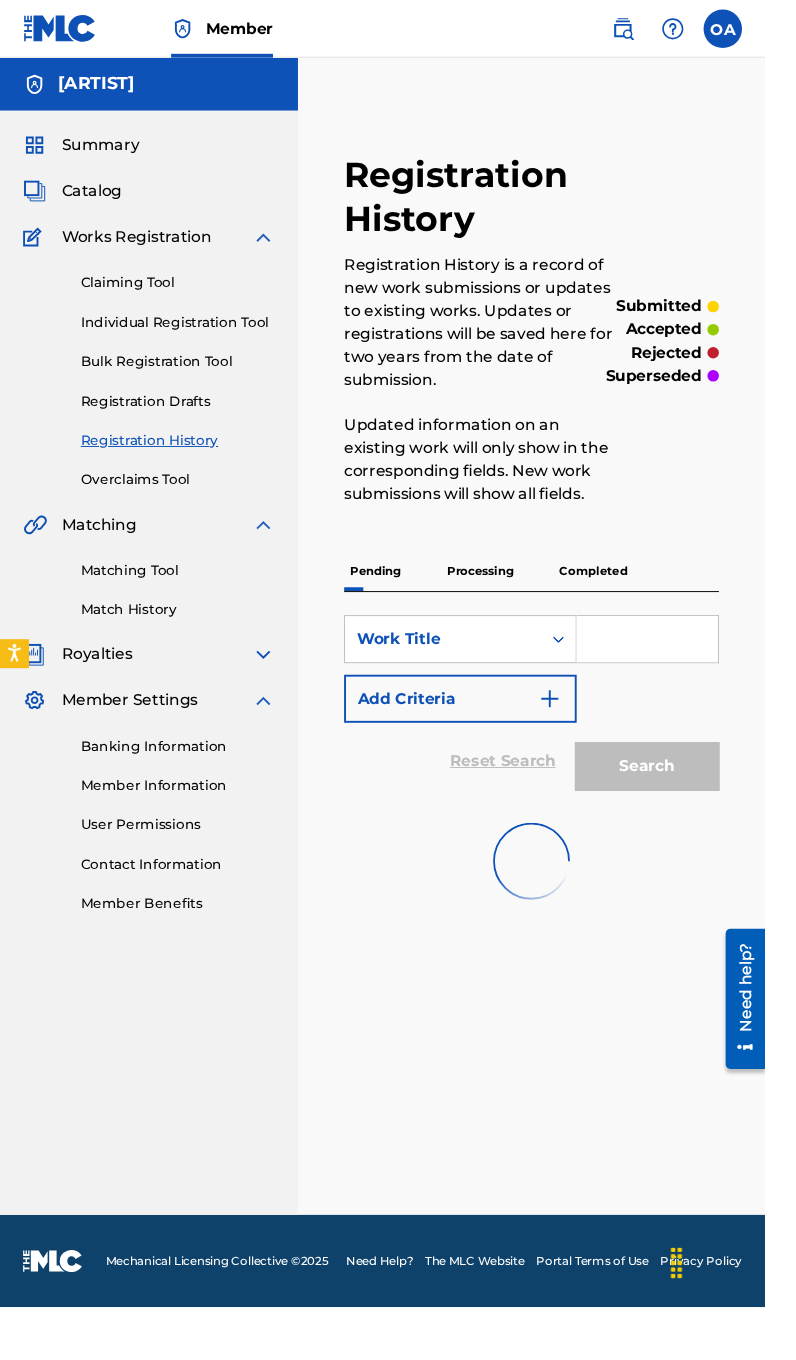 scroll, scrollTop: 0, scrollLeft: 0, axis: both 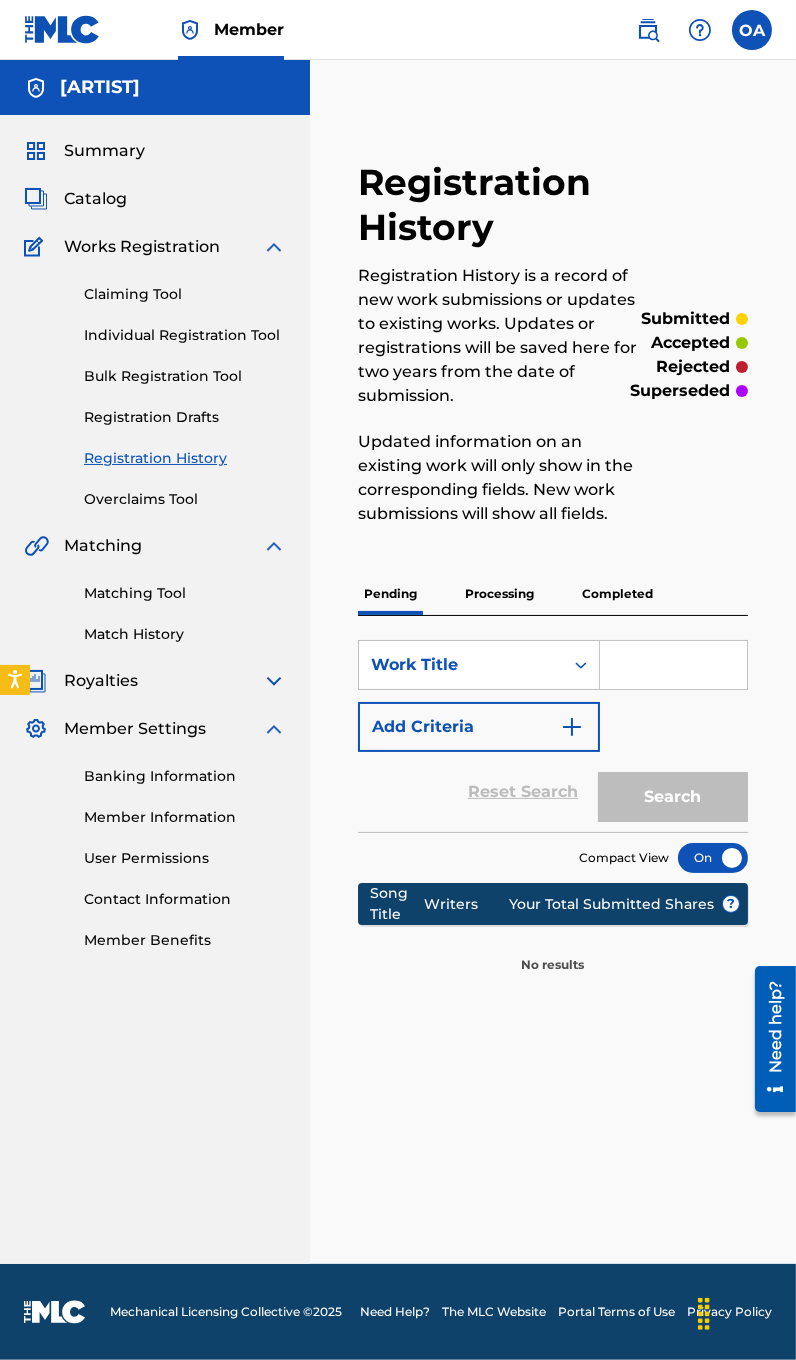 click on "Processing" at bounding box center [499, 594] 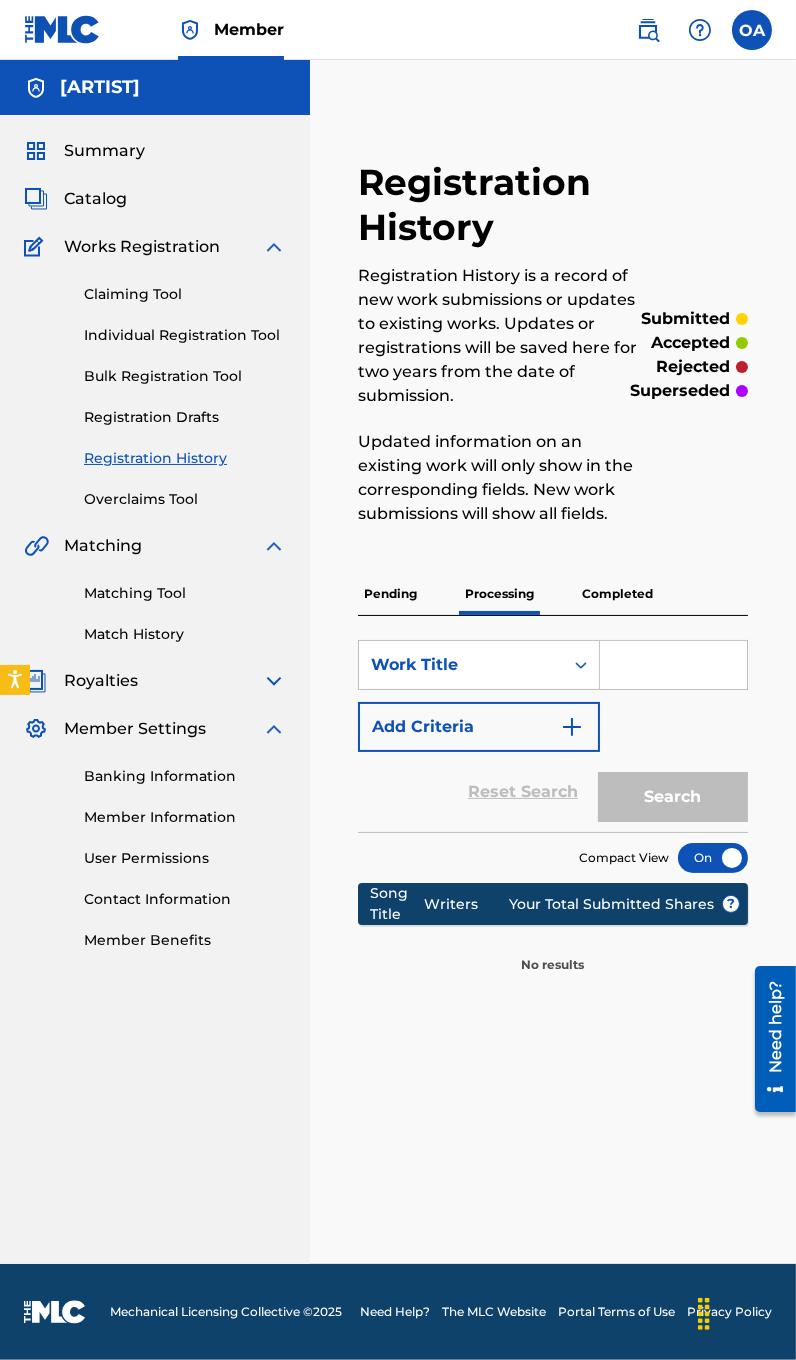 click on "Completed" at bounding box center [617, 594] 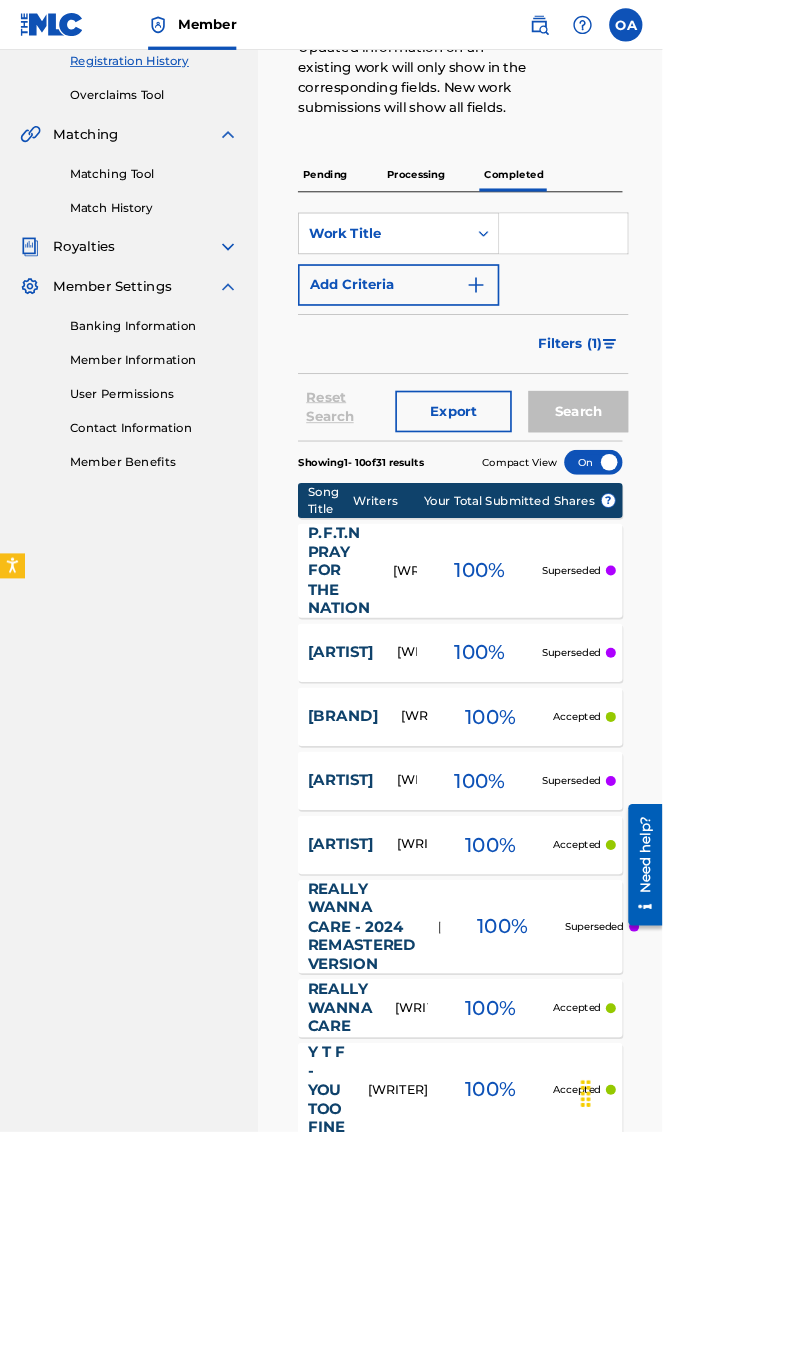 scroll, scrollTop: 386, scrollLeft: 0, axis: vertical 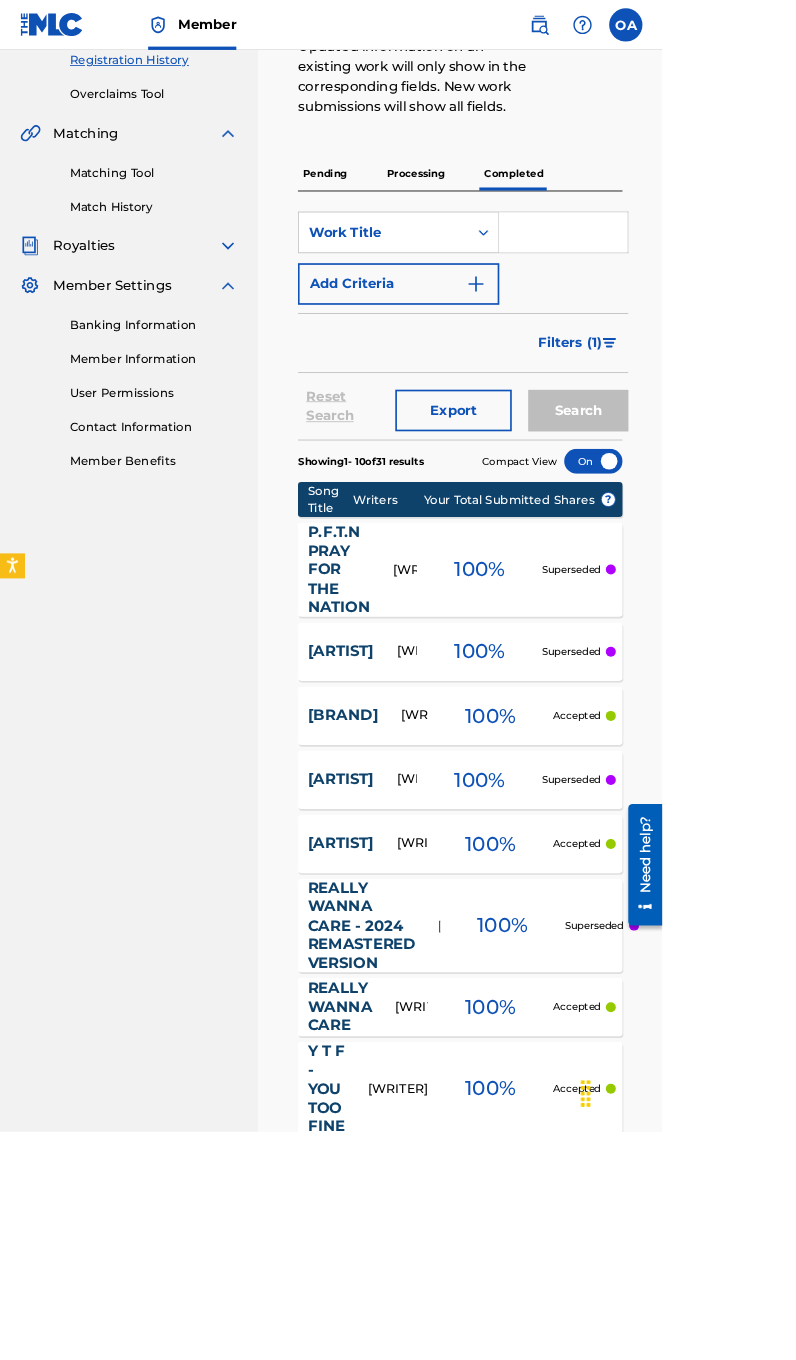 click on "[ARTIST] [WRITER]   Superseded" at bounding box center (553, 1112) 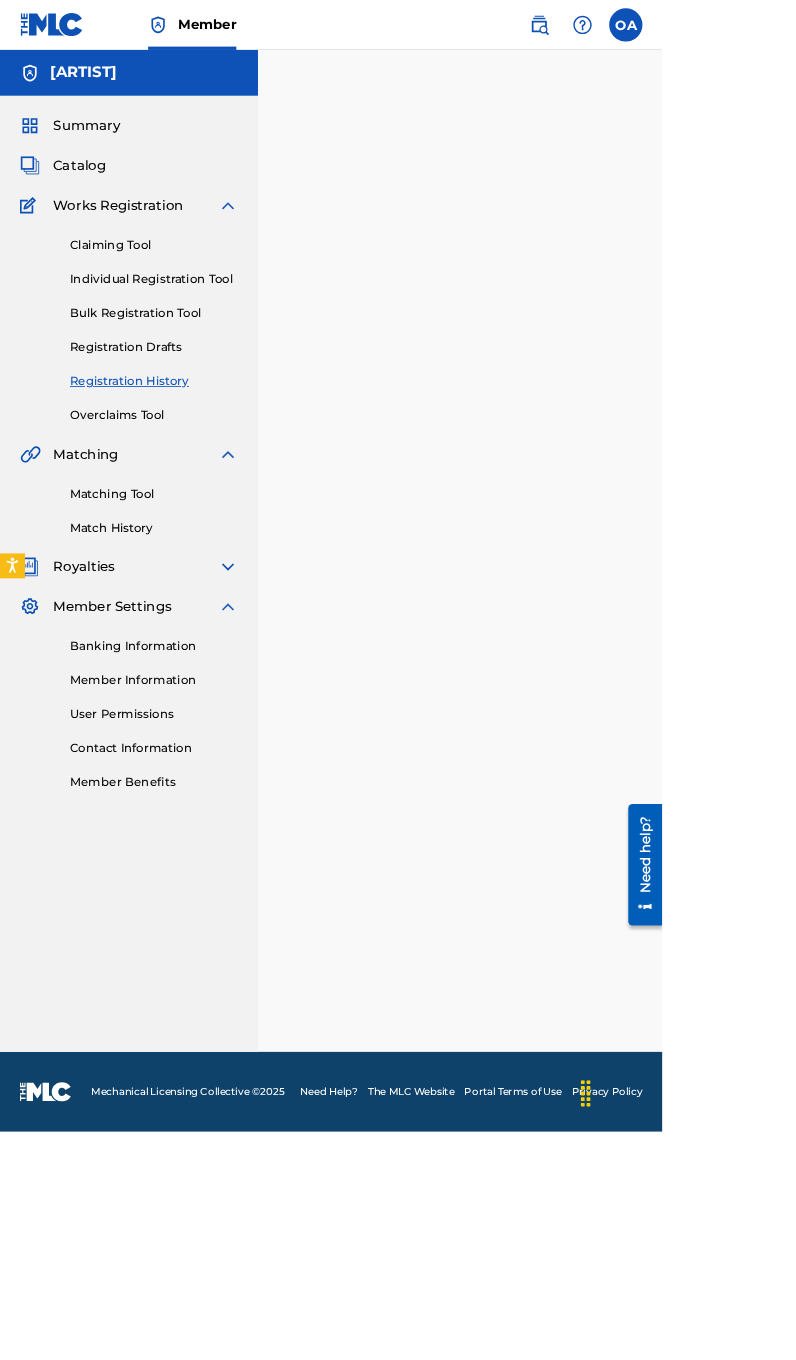 scroll, scrollTop: 0, scrollLeft: 0, axis: both 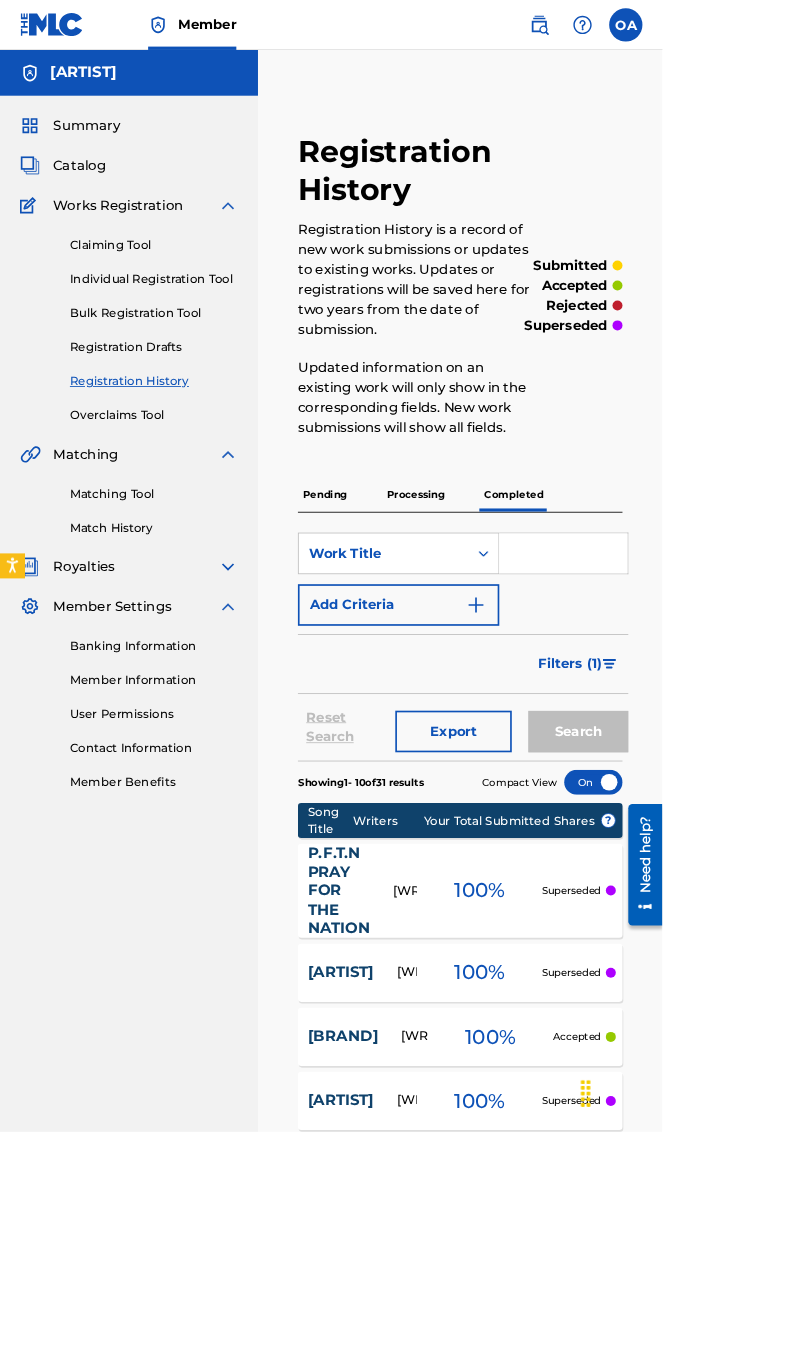 click on "100 %" at bounding box center (589, 1246) 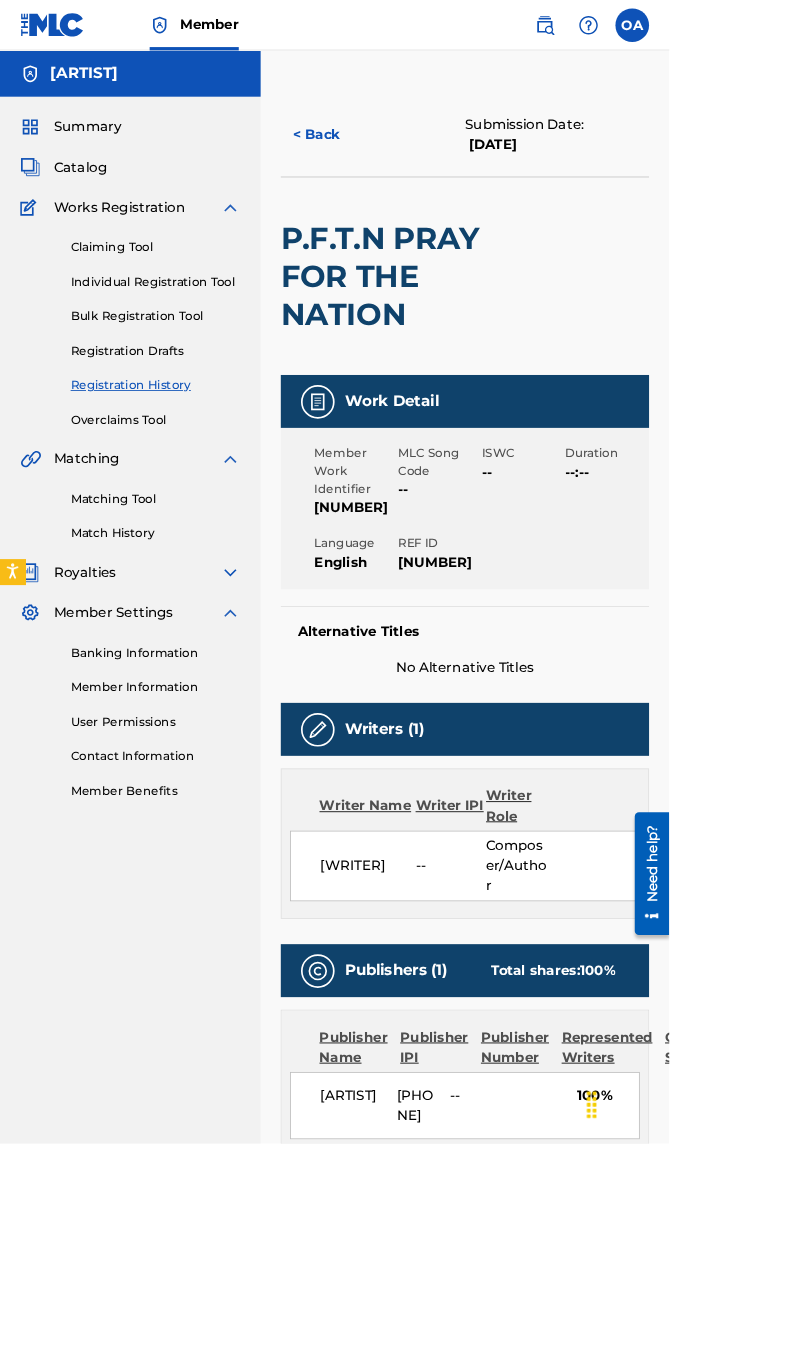 click on "Writers   (1)" at bounding box center (553, 867) 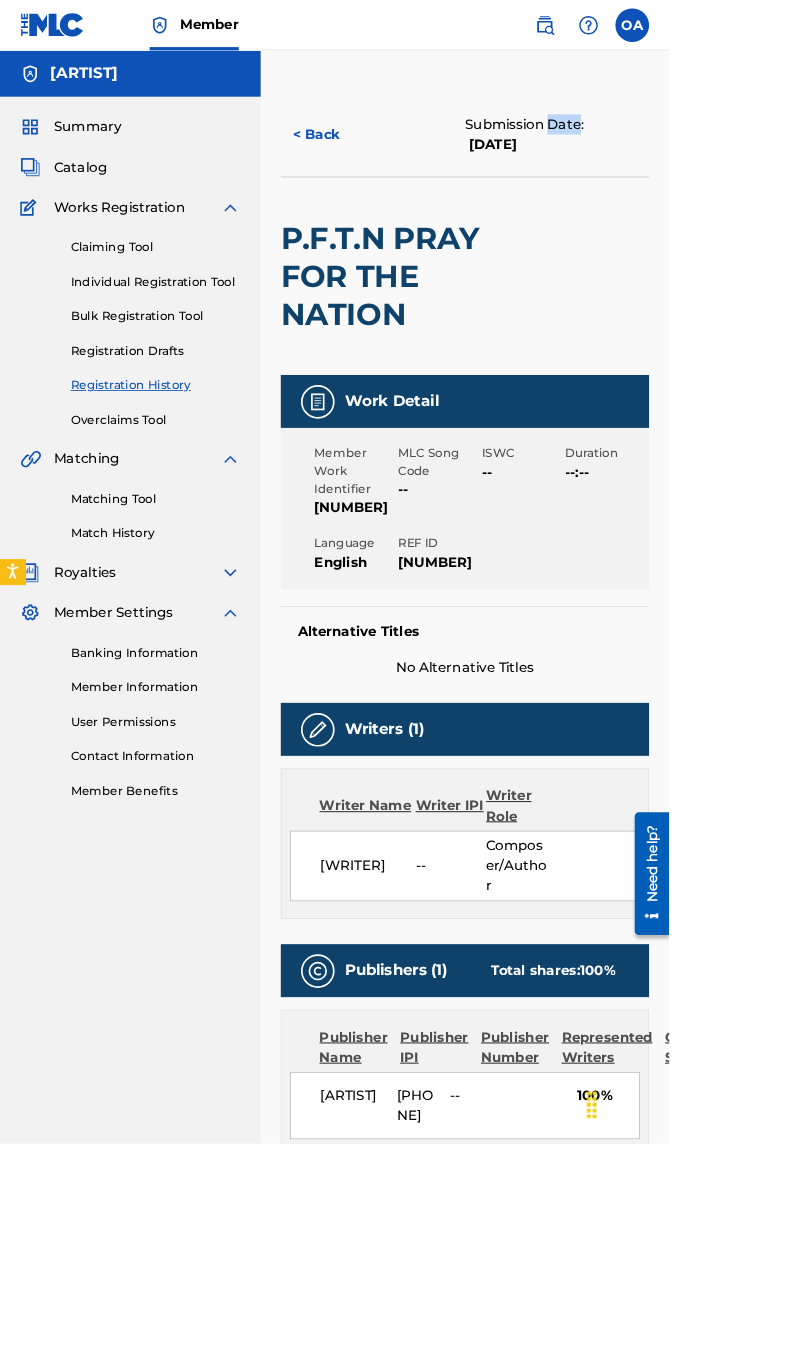 click on "Individual Registration Tool" at bounding box center [185, 335] 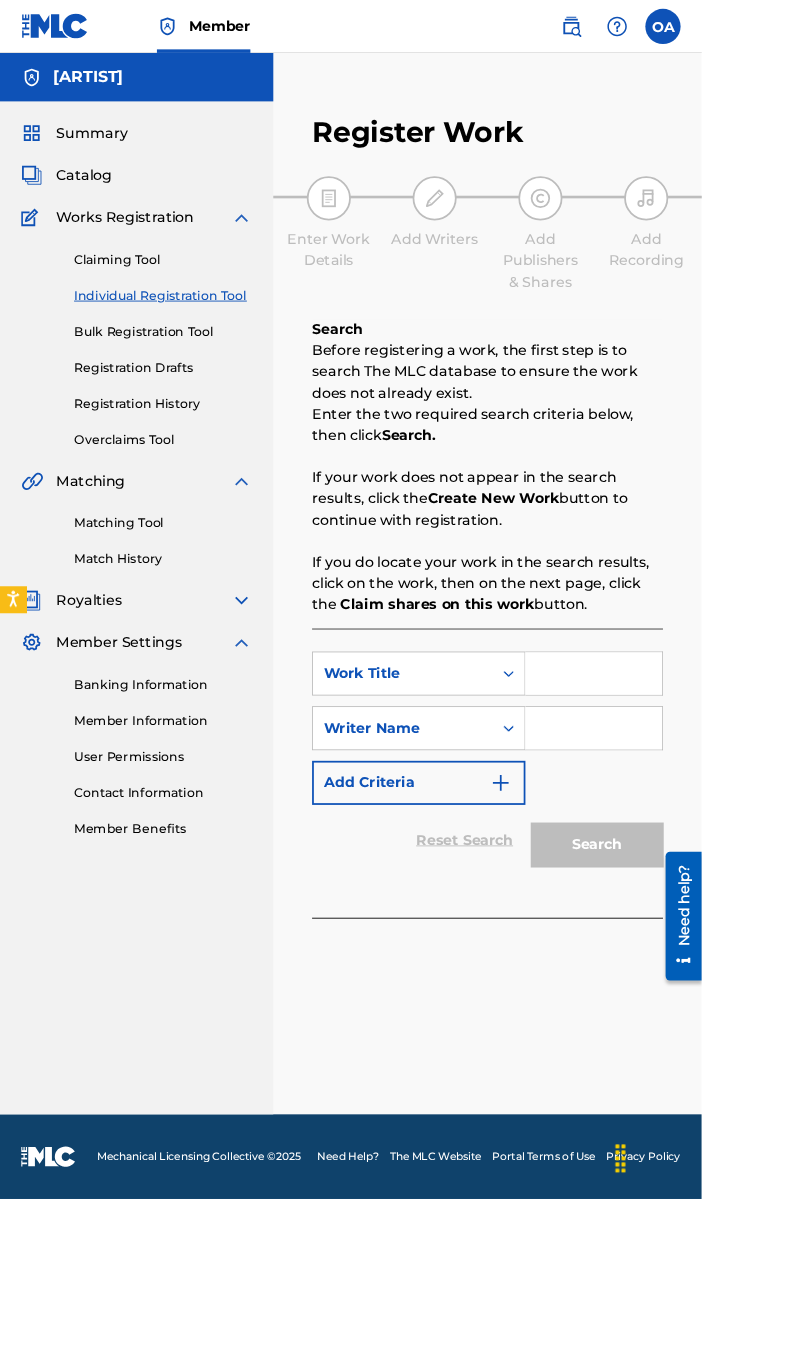 click on "Registration Drafts" at bounding box center [185, 417] 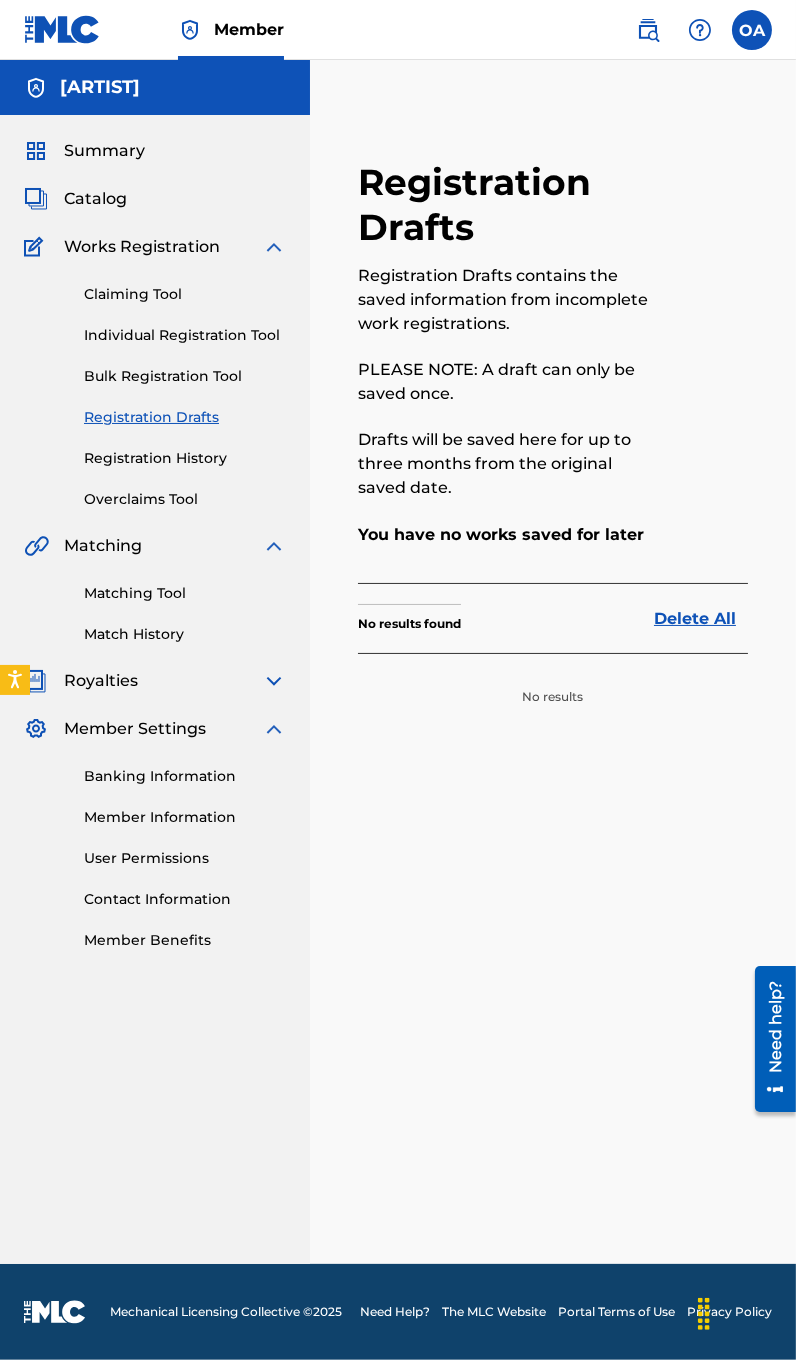 click on "Drafts will be saved here for up to three months from the original saved date." at bounding box center [508, 464] 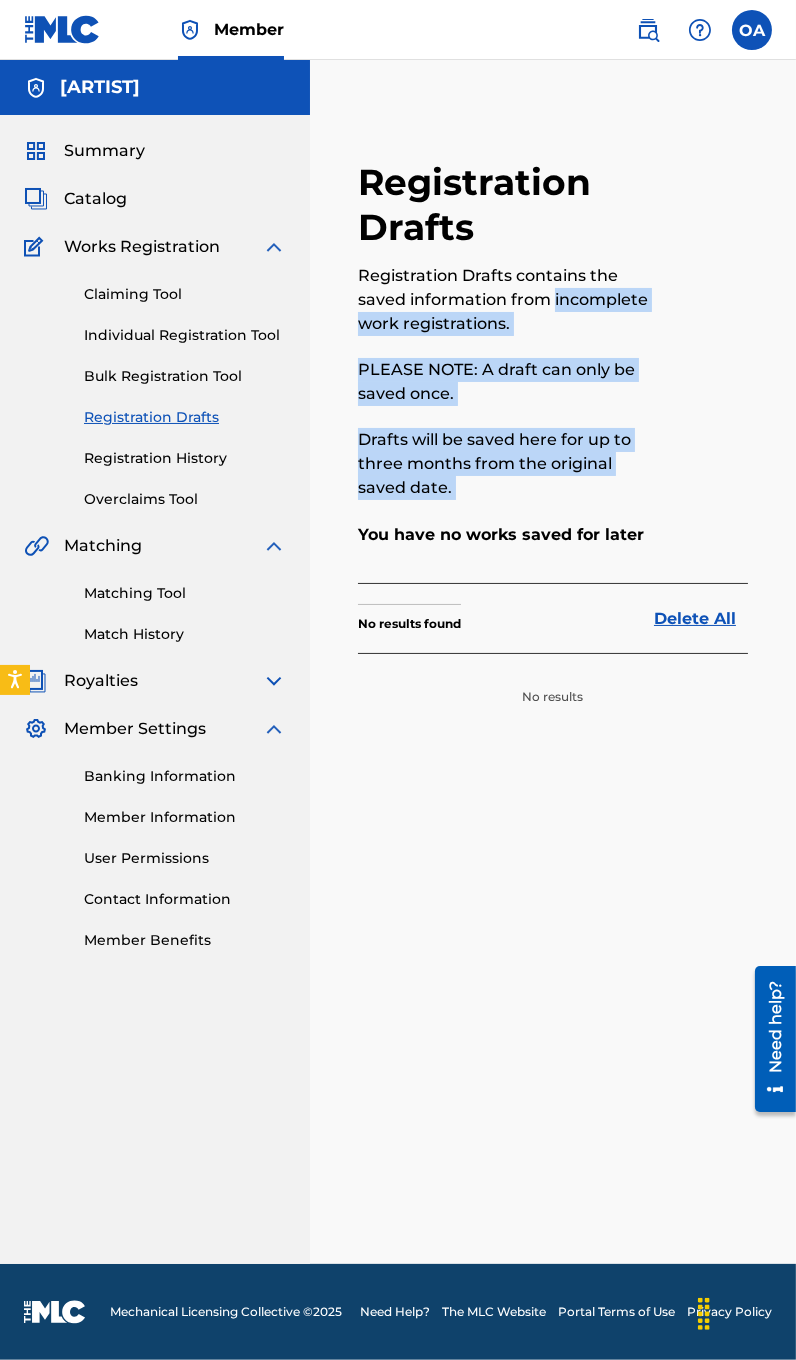 click on "Registration Drafts Registration Drafts contains the saved information from incomplete work registrations. PLEASE NOTE: A draft can only be saved once. Drafts will be saved here for up to three months from the original saved date. You have   no works   saved for later No results found Delete All No results" at bounding box center [553, 687] 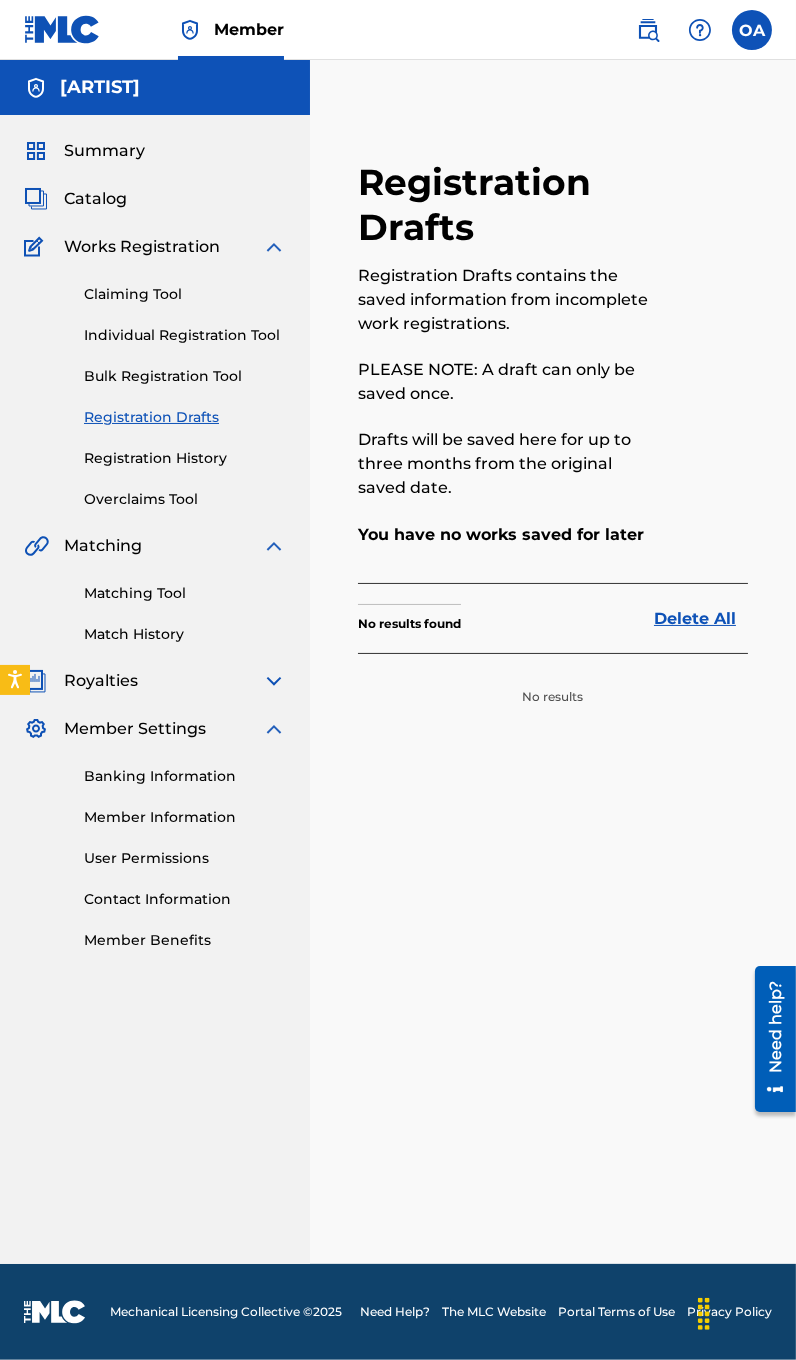 click on "Registration Drafts Registration Drafts contains the saved information from incomplete work registrations. PLEASE NOTE: A draft can only be saved once. Drafts will be saved here for up to three months from the original saved date." at bounding box center [508, 341] 